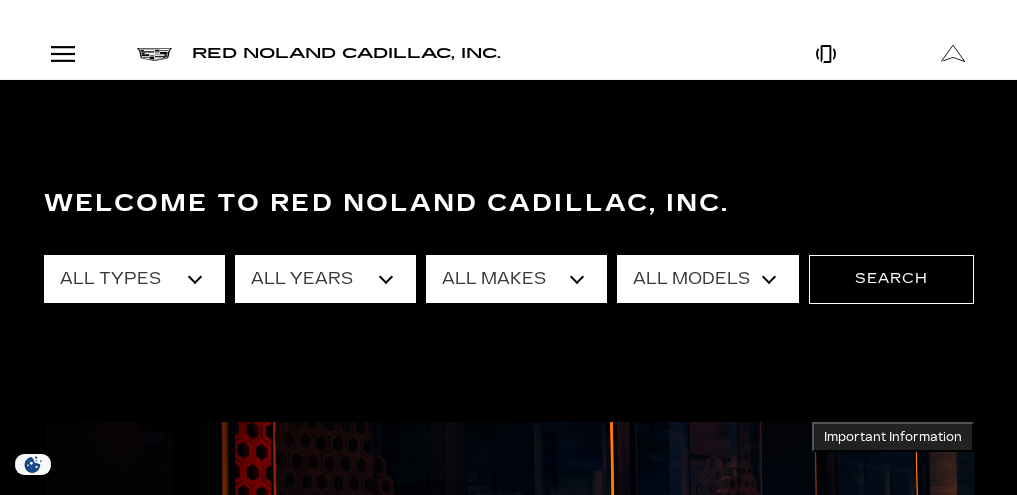 scroll, scrollTop: 0, scrollLeft: 0, axis: both 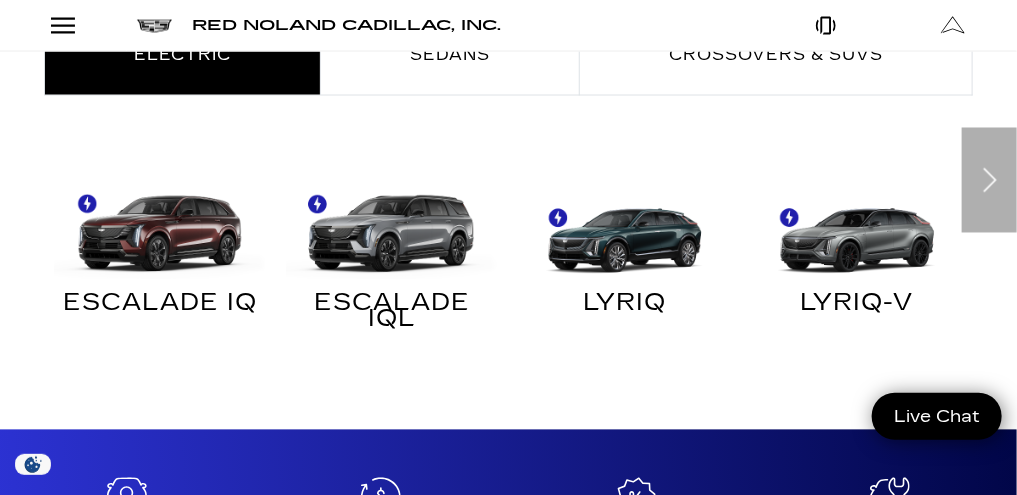 click at bounding box center [989, 180] 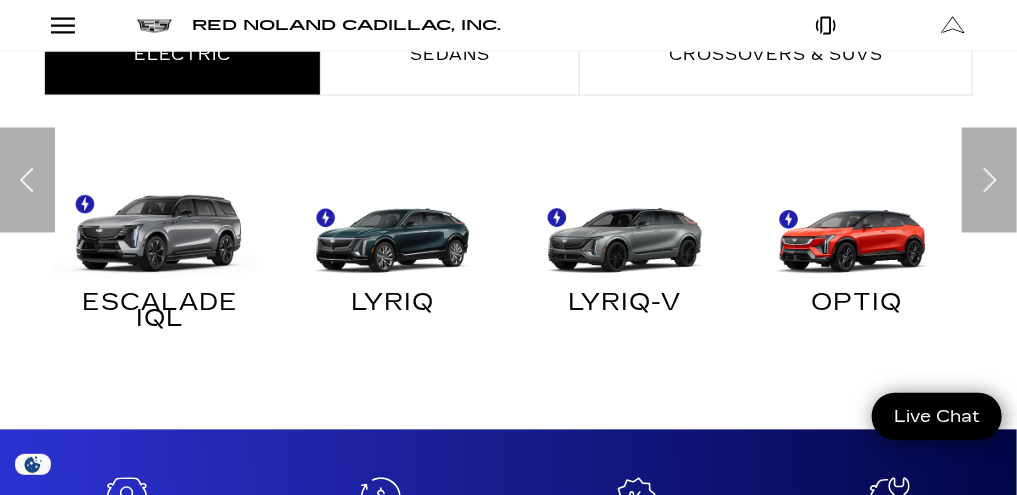 click at bounding box center (852, 227) 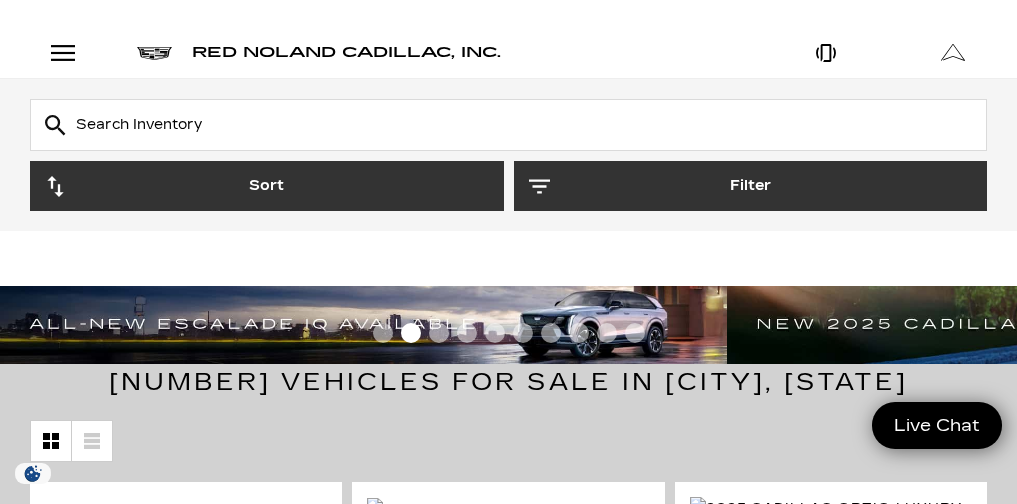 scroll, scrollTop: 0, scrollLeft: 0, axis: both 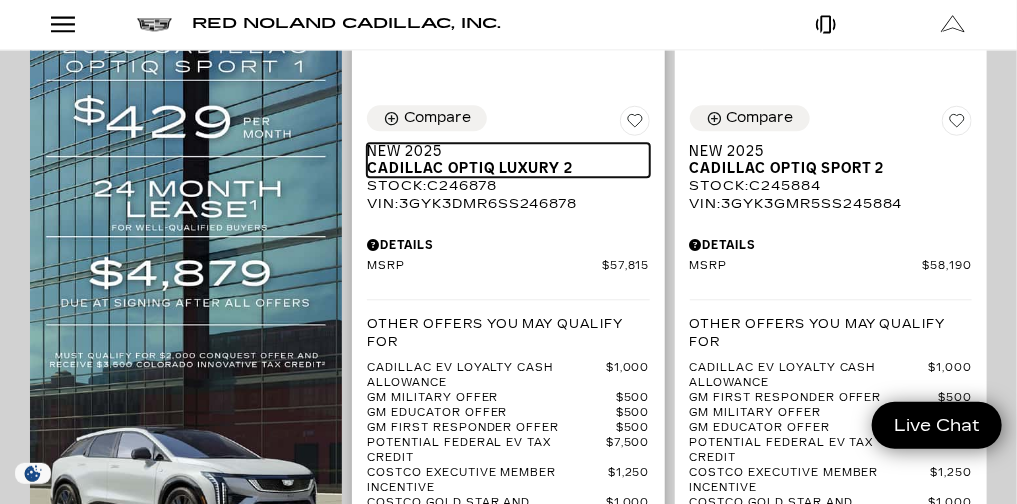 click on "Cadillac OPTIQ Luxury 2" at bounding box center [500, 168] 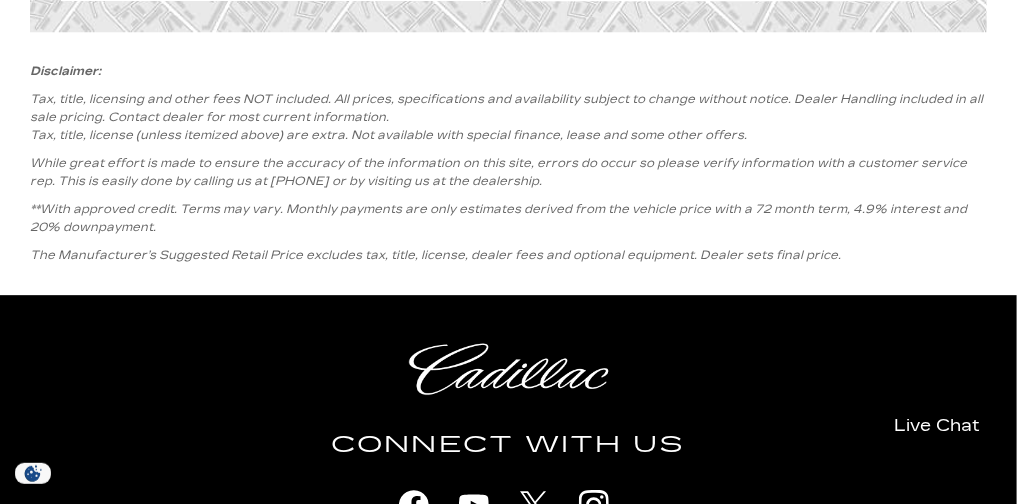 scroll, scrollTop: 4121, scrollLeft: 0, axis: vertical 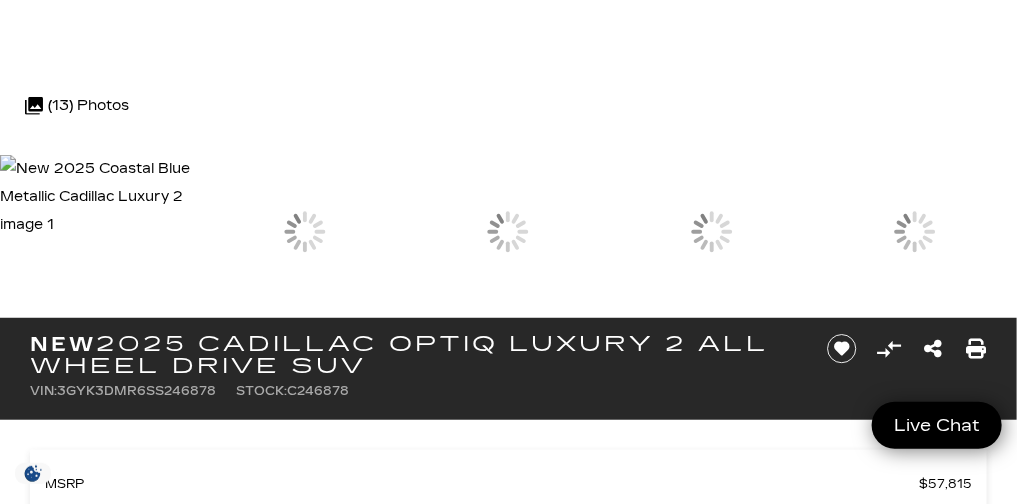 click on "Sales:
[PHONE]
Service:
[PHONE]
[NUMBER] [STREET], [CITY], [STATE] [POSTAL_CODE]
Open Today   Sales:  9 AM-6 PM
Red Noland Cadillac, Inc.
EV Test Drive
Show  New
Cadillac
Crossovers/SUVs
XT4 XT5 XT6 Escalade Escalade IQ OPTIQ LYRIQ VISTIQ Escalade IQL LYRIQ-V OPTIQ-V
Sedans
CT4 CT4-V CT5 CT5-V CT4-V Blackwing CT5-V Blackwing
Electric
LYRIQ Escalade IQ OPTIQ VISTIQ V- Series Escalade IQL LYRIQ-V OPTIQ-V
View All New Vehicles Retired Service Loaners Tax Savings for Cadillac Express Store Buy Online LYRIQ Dare to Compare 2025 OPTIQ" at bounding box center (508, 5207) 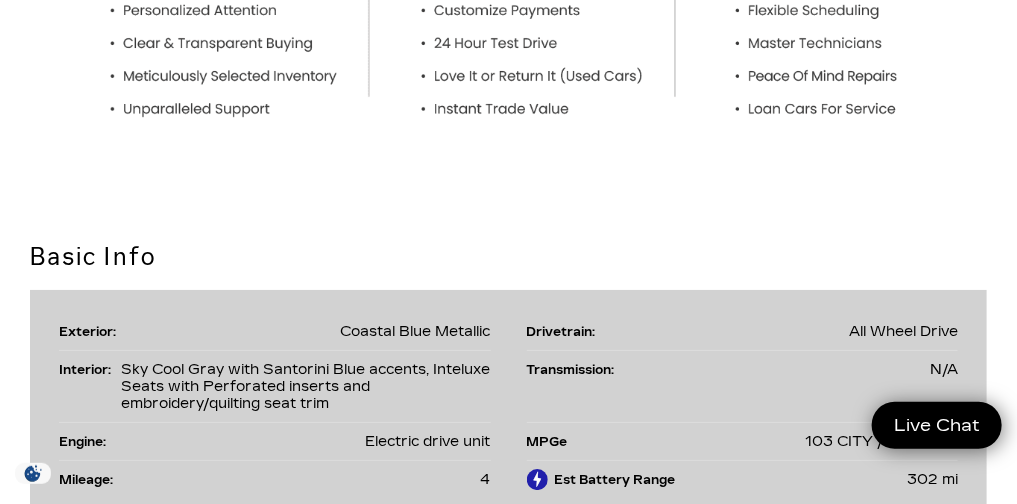 scroll, scrollTop: 2518, scrollLeft: 0, axis: vertical 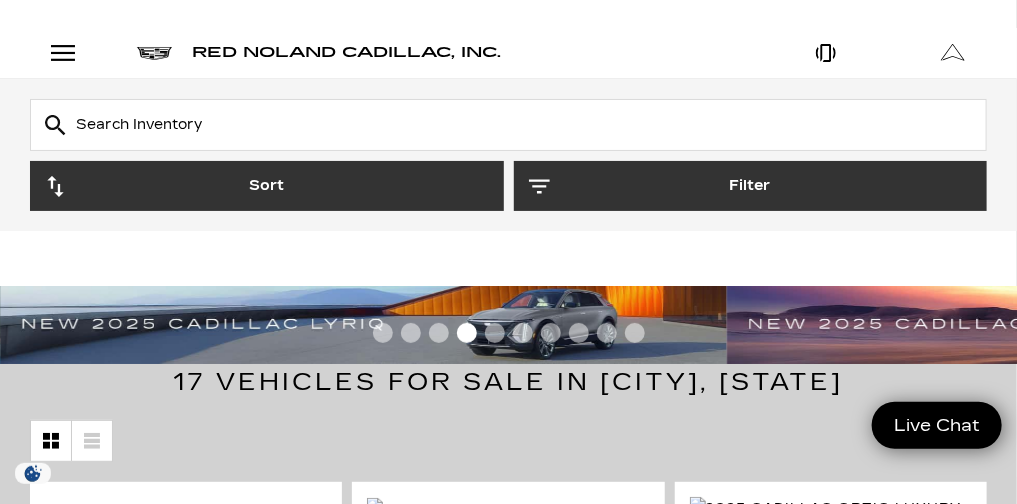 click at bounding box center [508, 336] 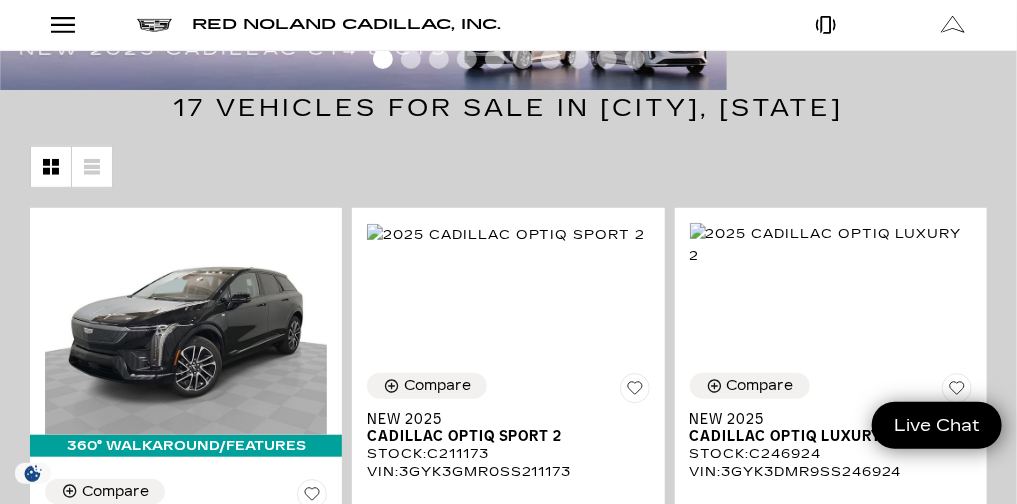scroll, scrollTop: 317, scrollLeft: 0, axis: vertical 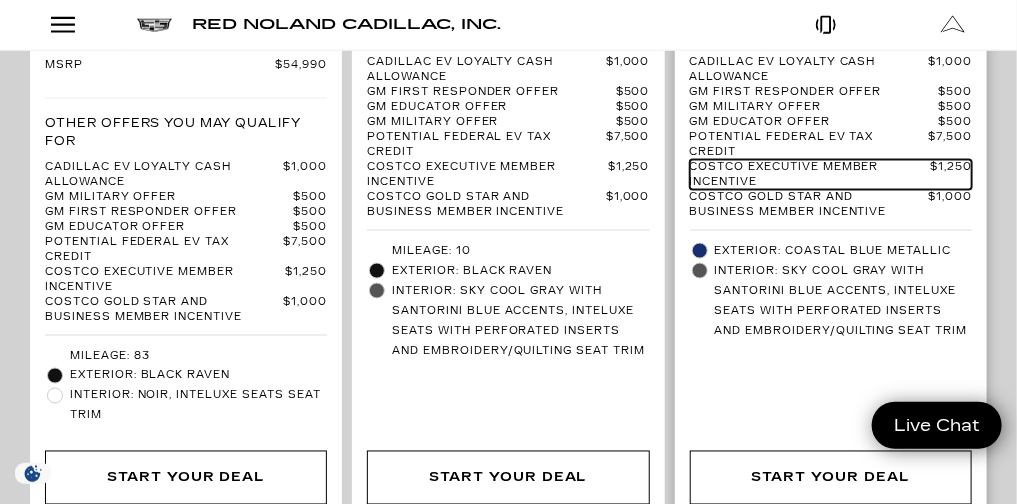 click on "Costco Executive Member Incentive" at bounding box center (810, 175) 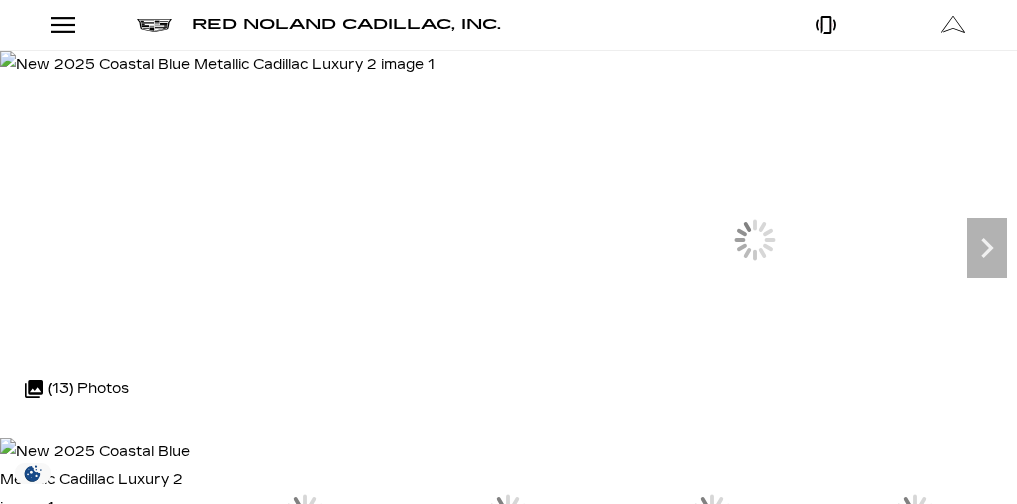 scroll, scrollTop: 0, scrollLeft: 0, axis: both 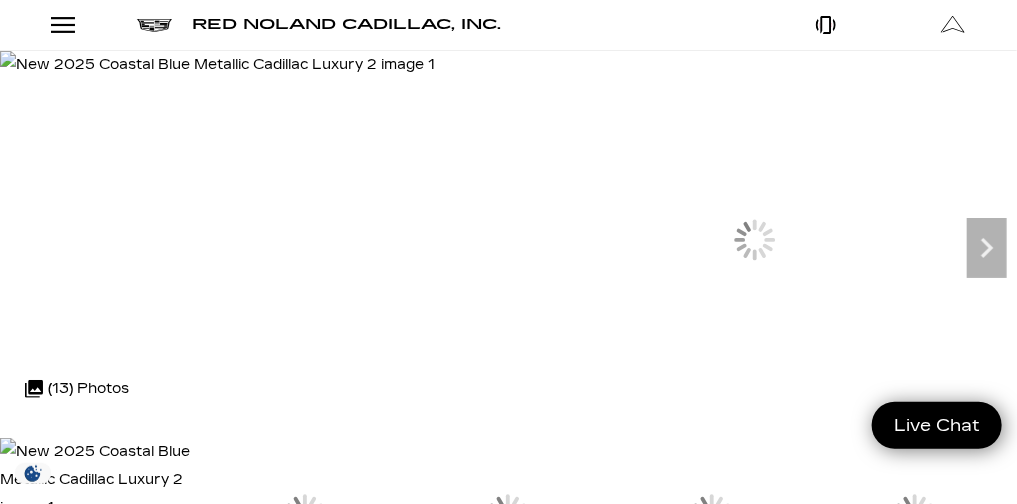 click at bounding box center [0, 0] 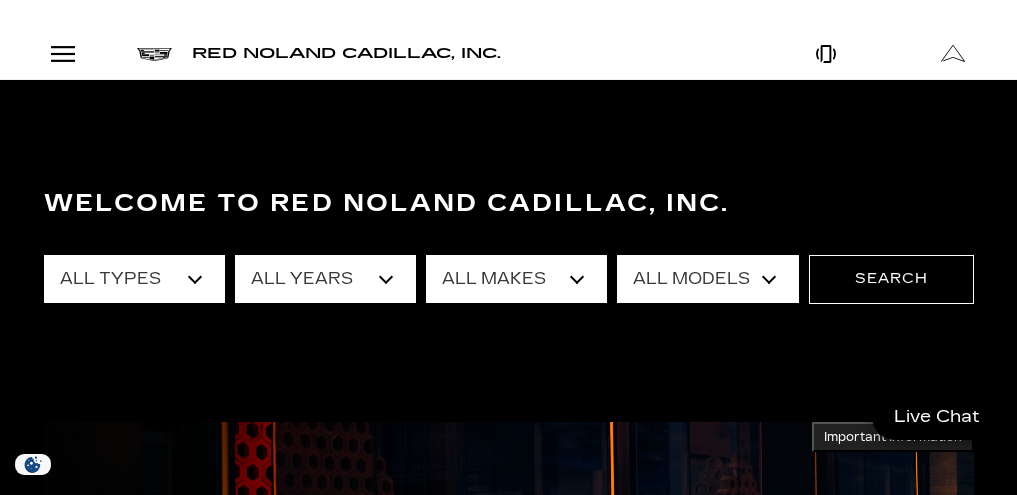 scroll, scrollTop: 396, scrollLeft: 0, axis: vertical 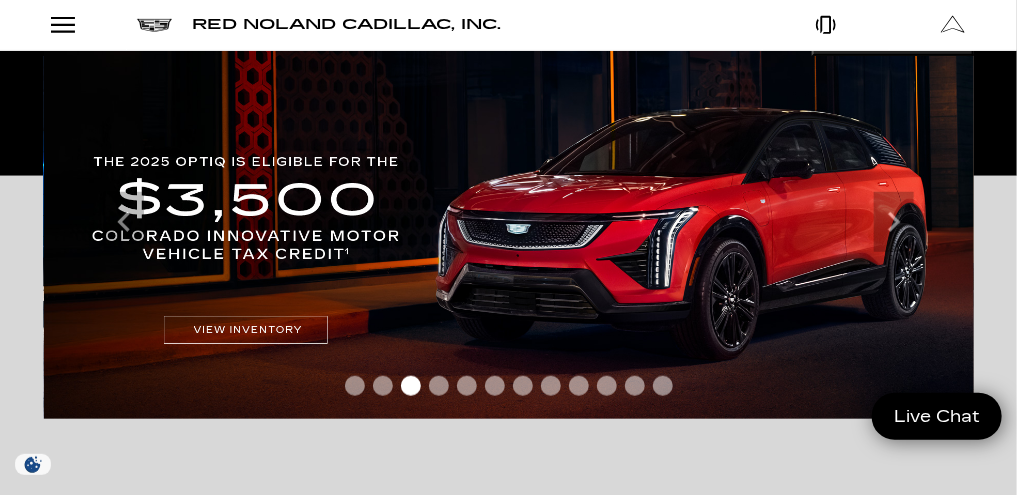 click at bounding box center (509, 222) 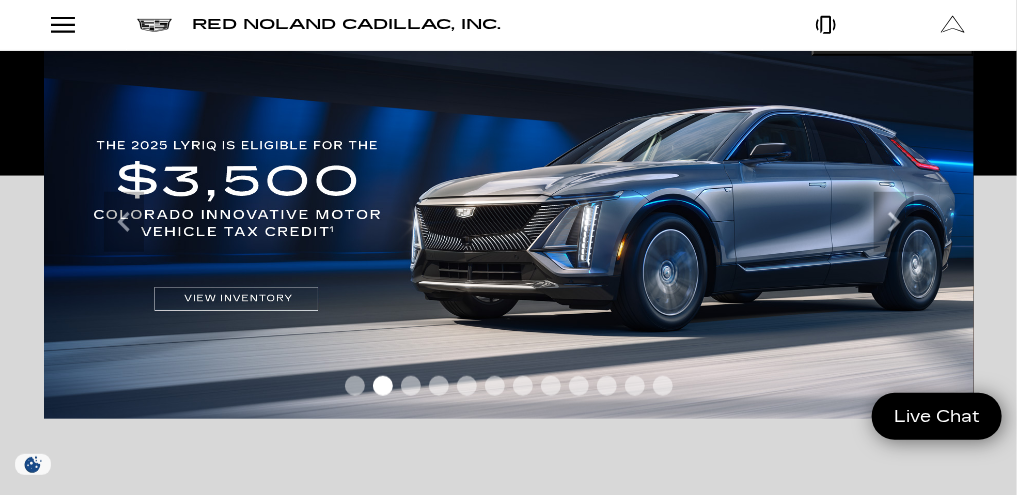 scroll, scrollTop: 396, scrollLeft: 0, axis: vertical 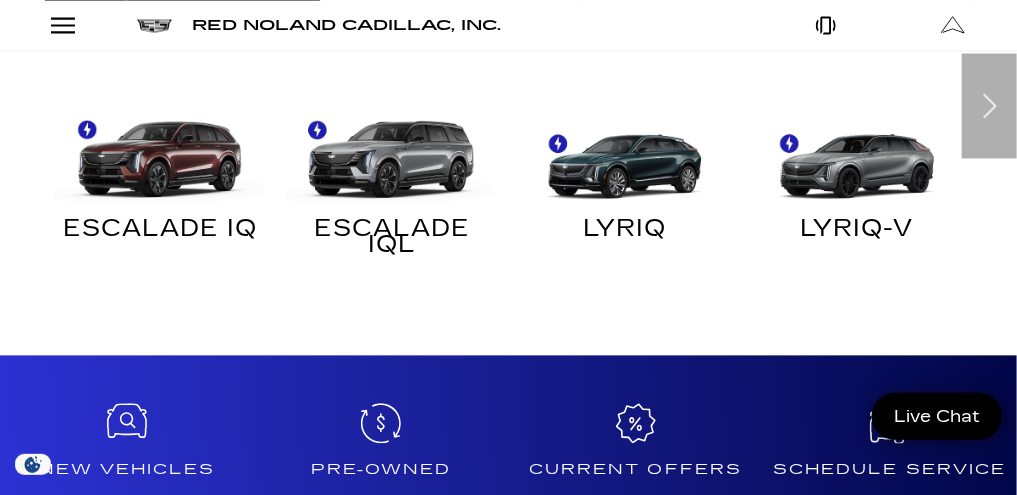 click at bounding box center [989, 106] 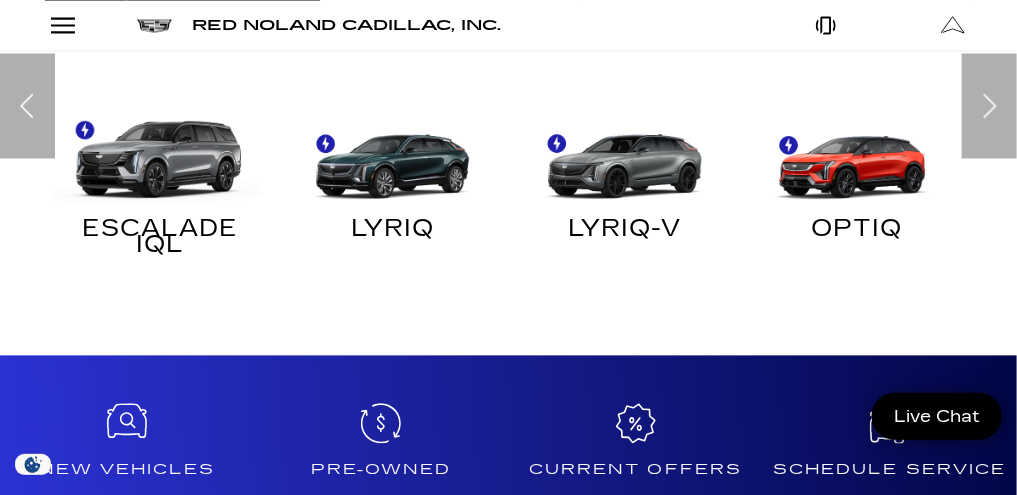 click at bounding box center [852, 153] 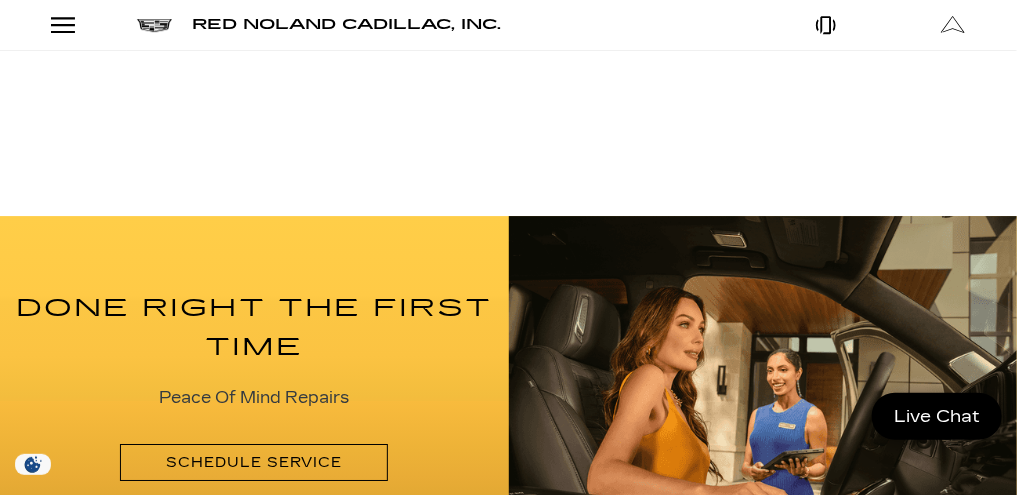 scroll, scrollTop: 2054, scrollLeft: 0, axis: vertical 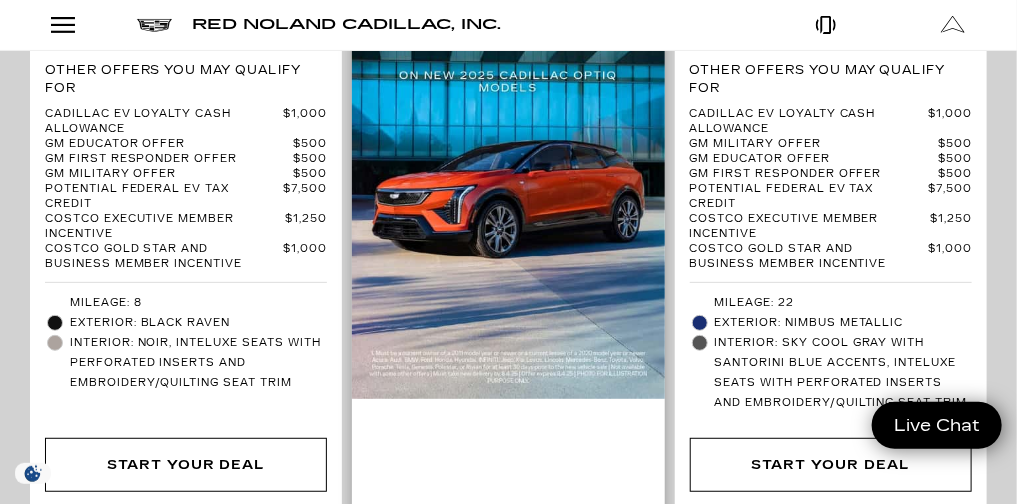 click at bounding box center [508, 42] 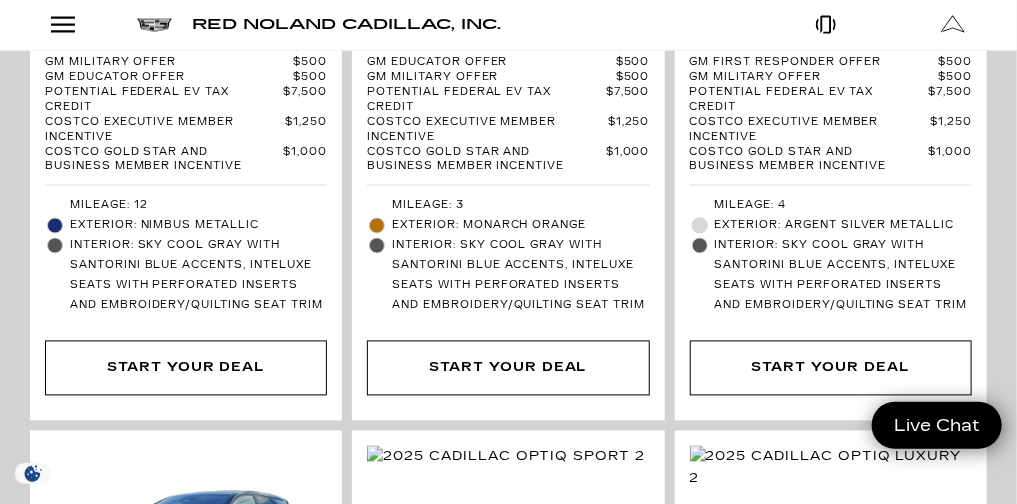 scroll, scrollTop: 3494, scrollLeft: 0, axis: vertical 